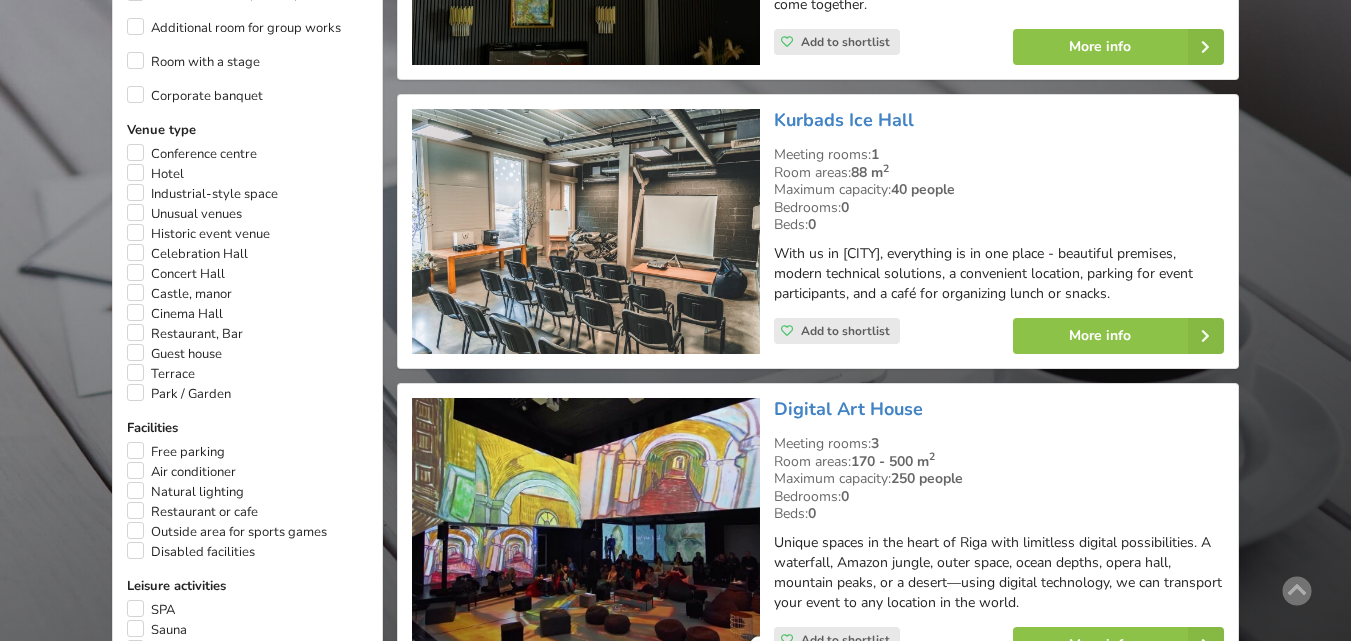 scroll, scrollTop: 900, scrollLeft: 0, axis: vertical 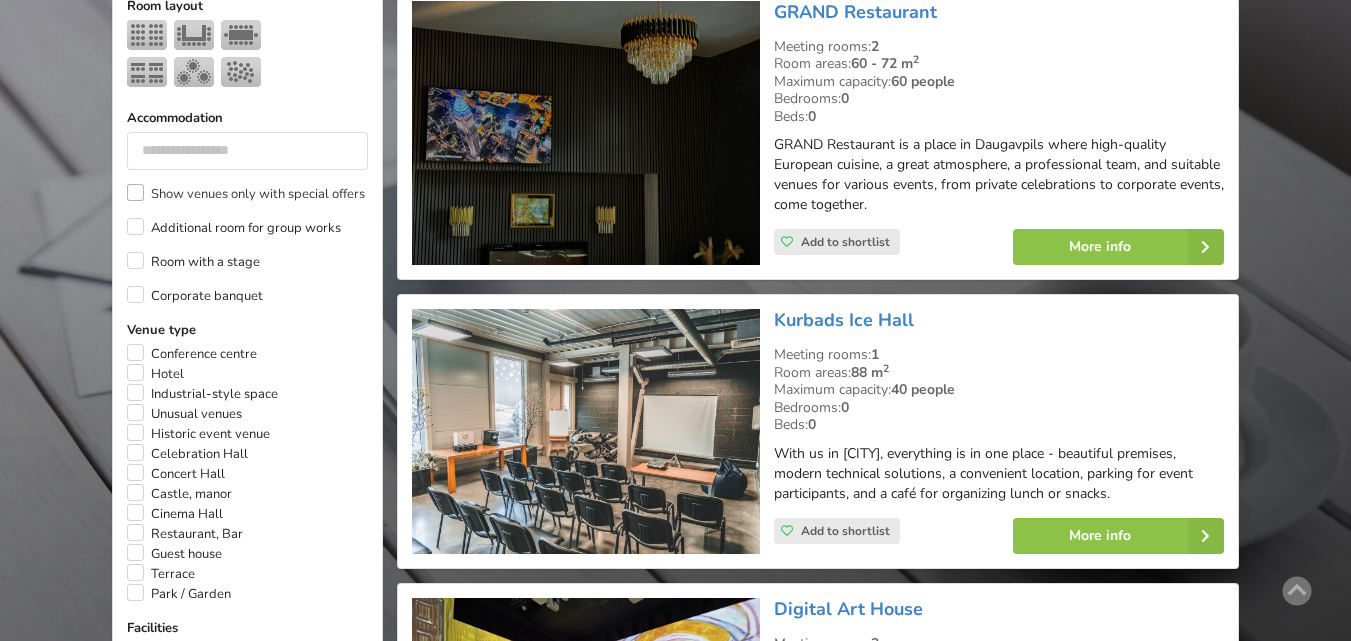 click on "Show venues only with special offers" at bounding box center [246, 194] 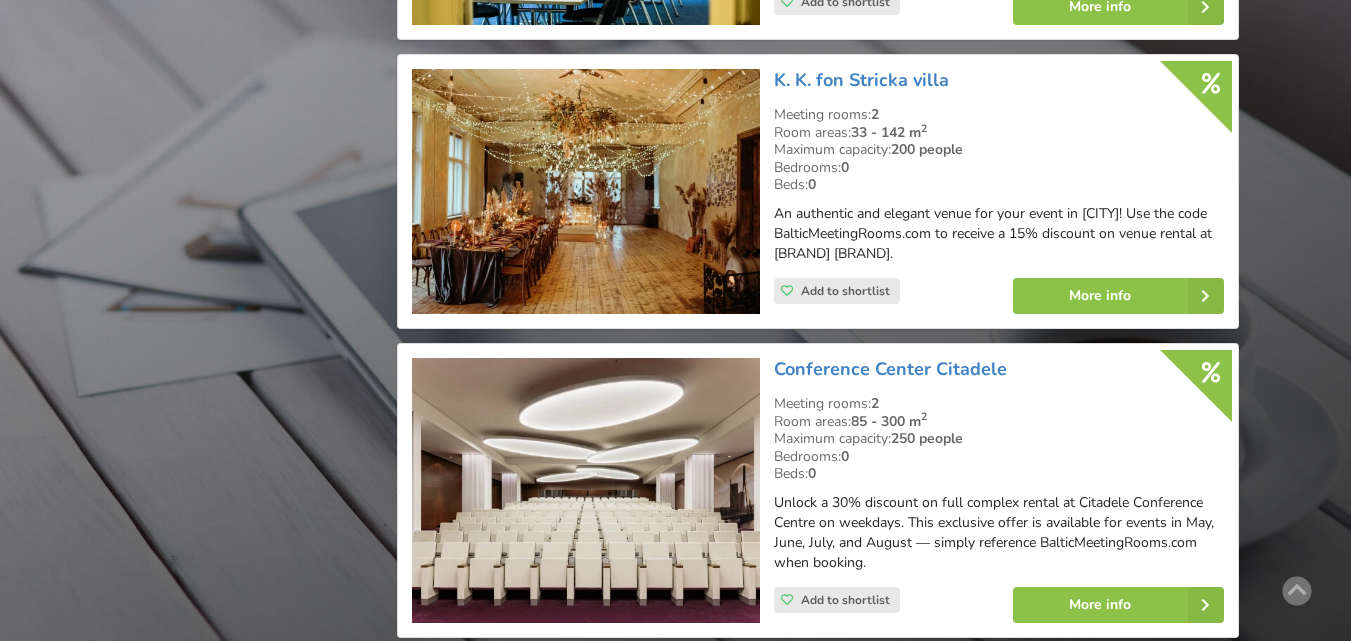 scroll, scrollTop: 2749, scrollLeft: 0, axis: vertical 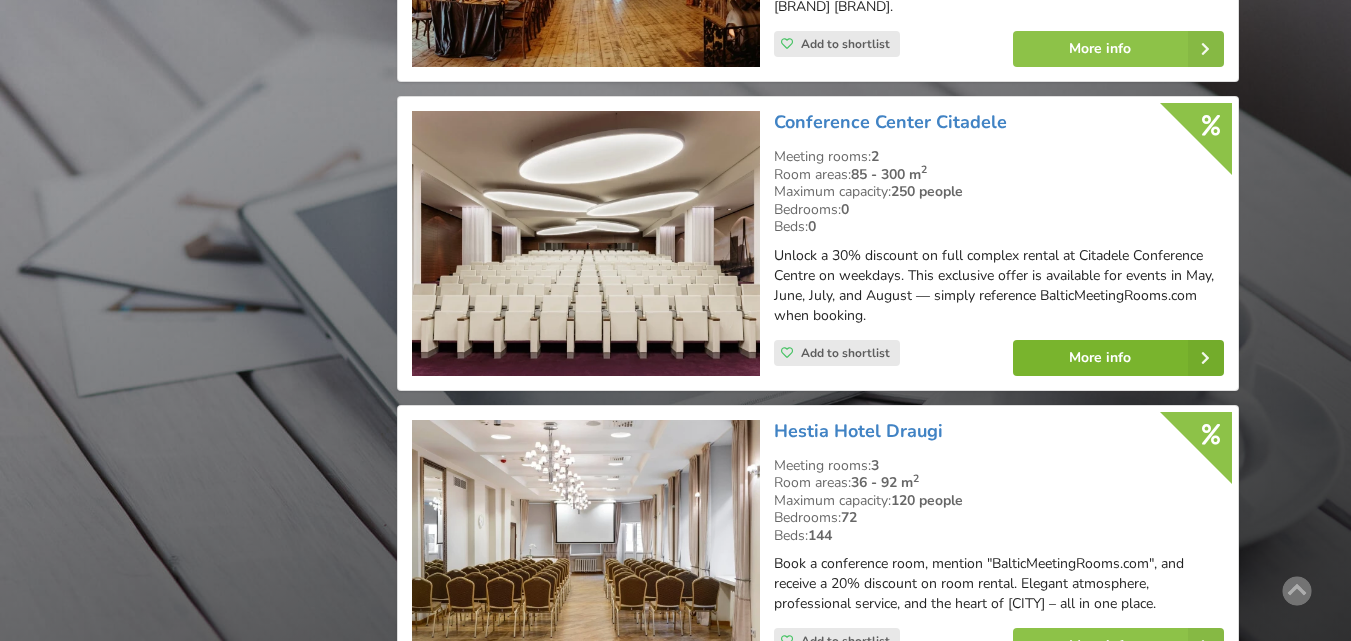 click on "More info" at bounding box center [1118, 358] 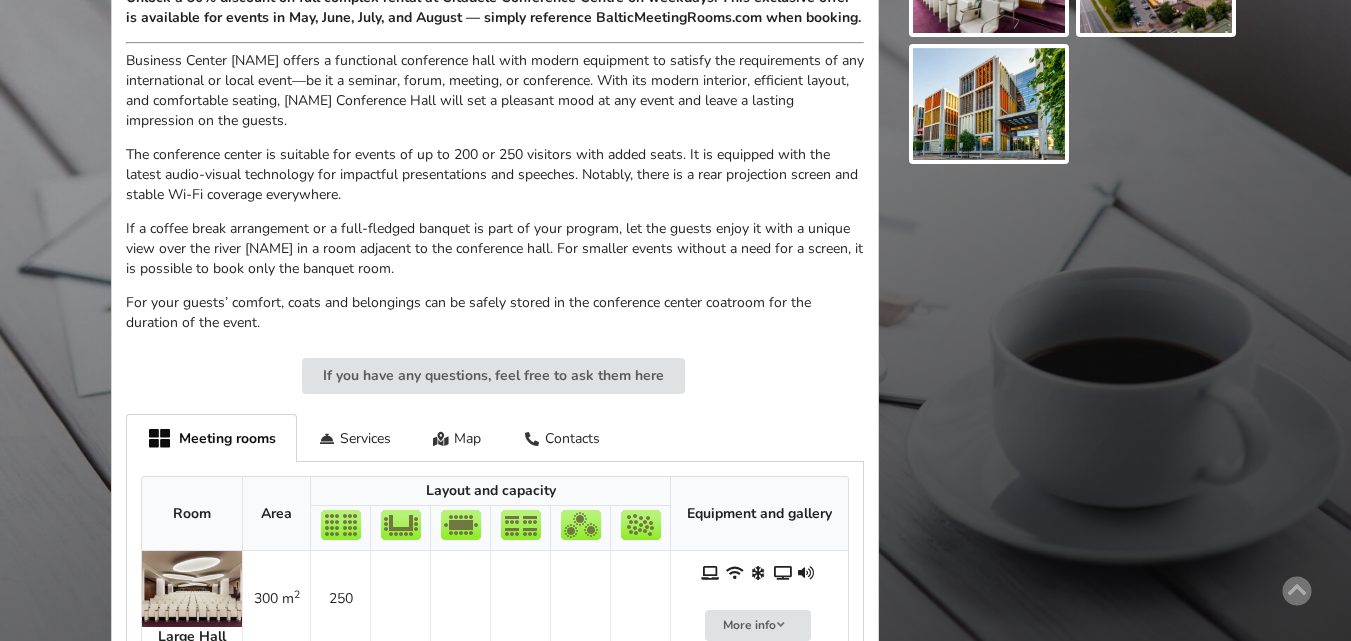 scroll, scrollTop: 1100, scrollLeft: 0, axis: vertical 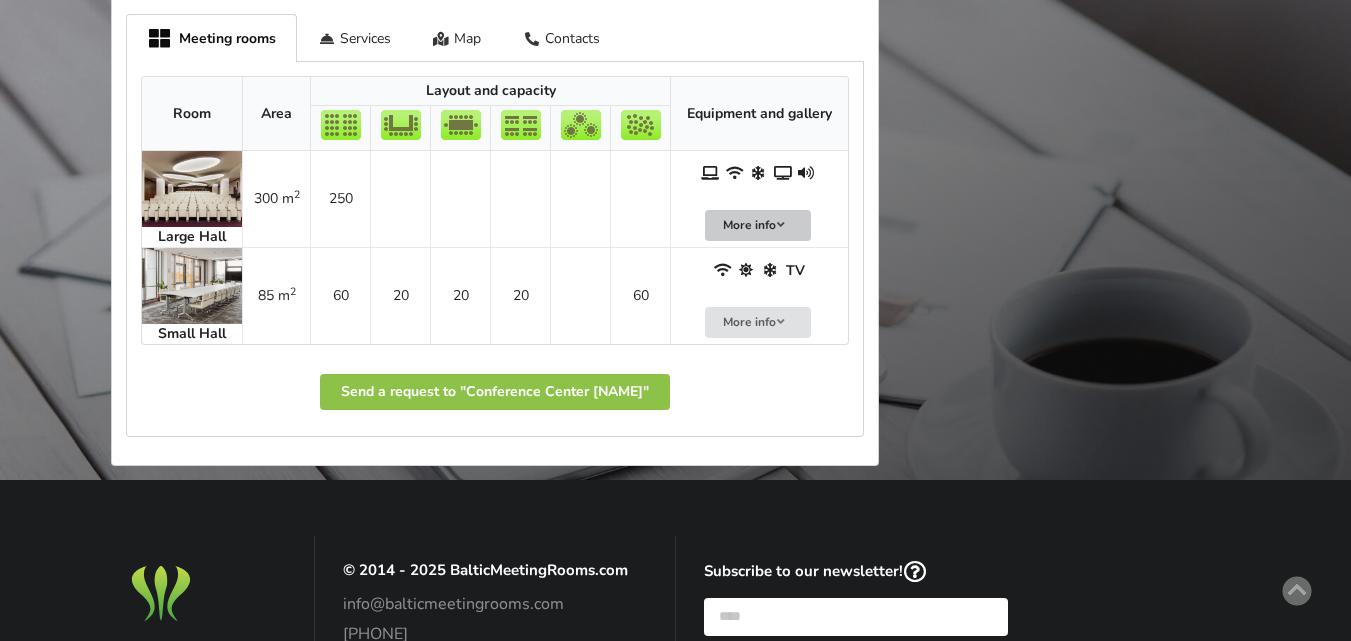click on "More info" at bounding box center [758, 225] 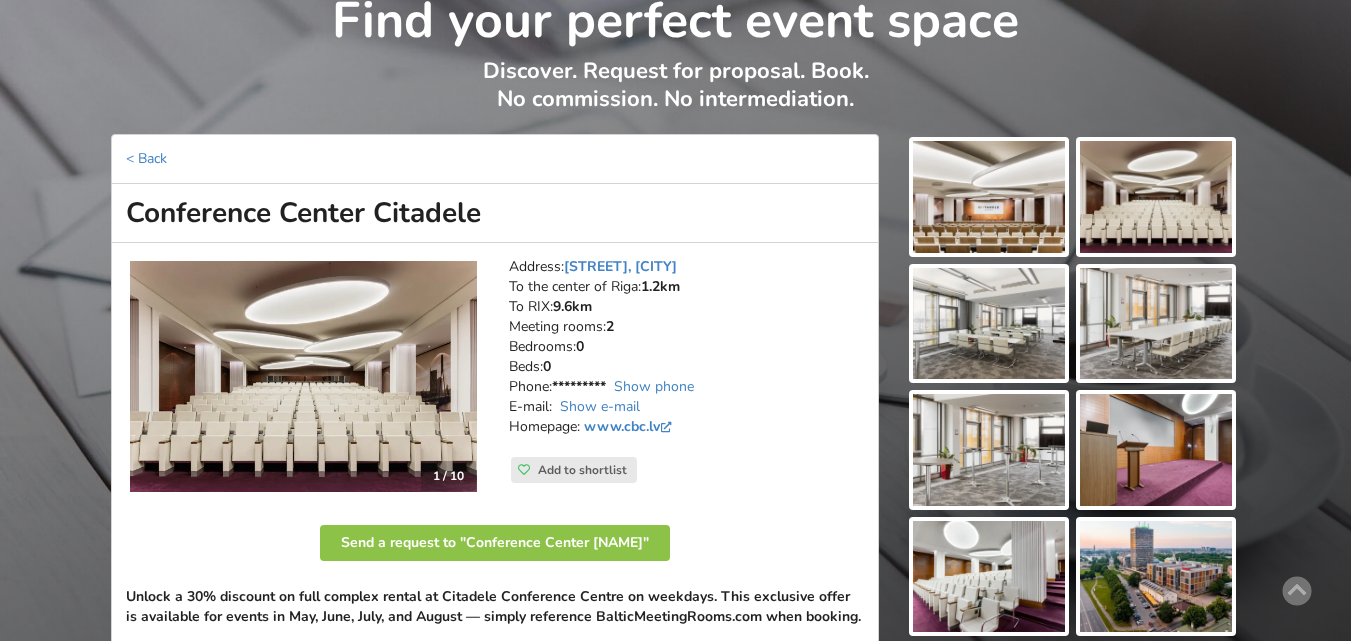 scroll, scrollTop: 0, scrollLeft: 0, axis: both 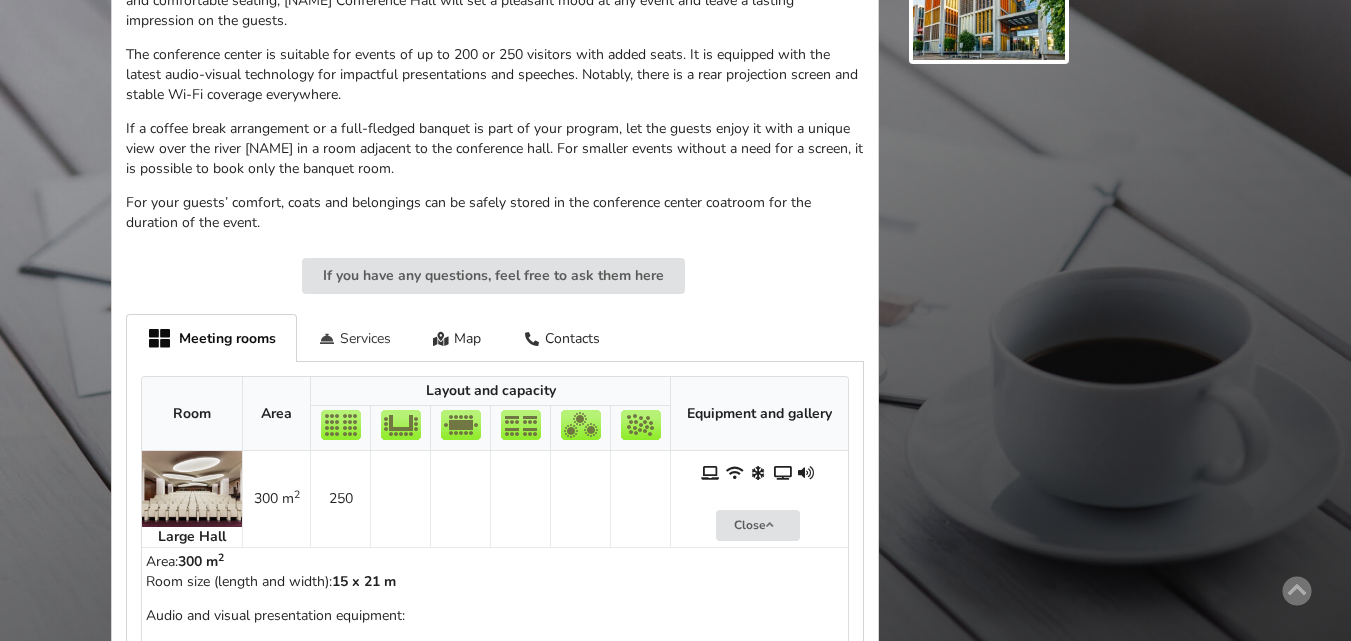 click on "Services" at bounding box center [354, 337] 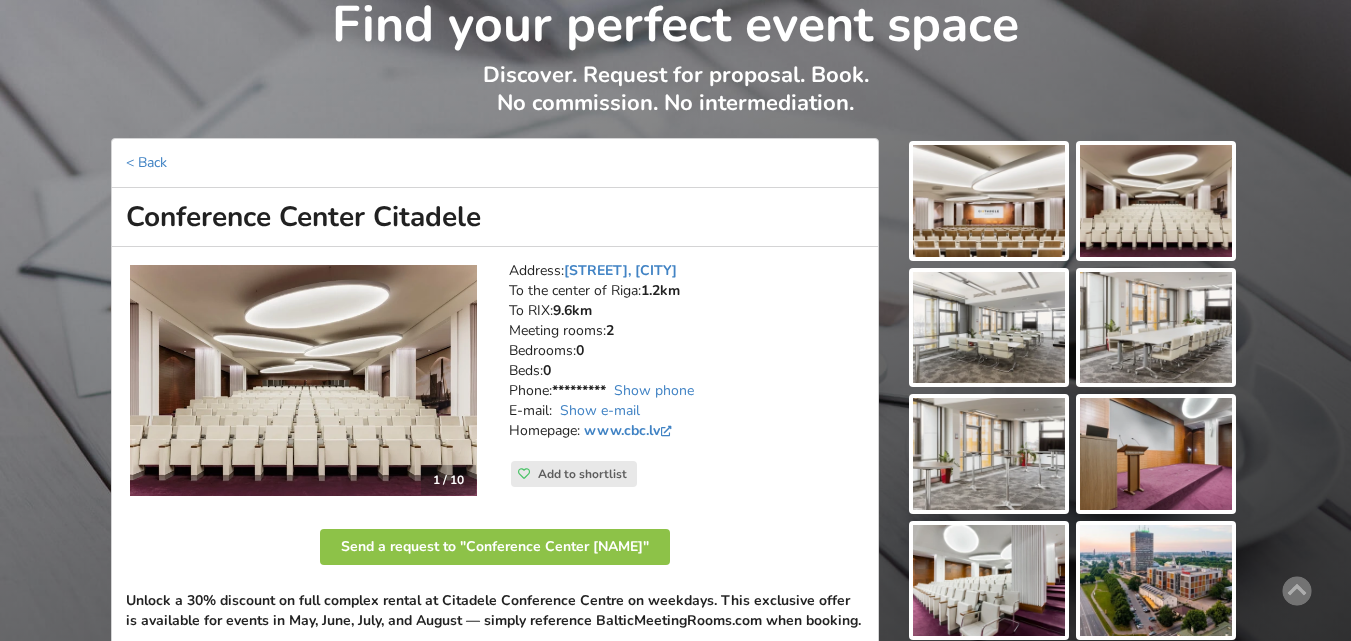 scroll, scrollTop: 0, scrollLeft: 0, axis: both 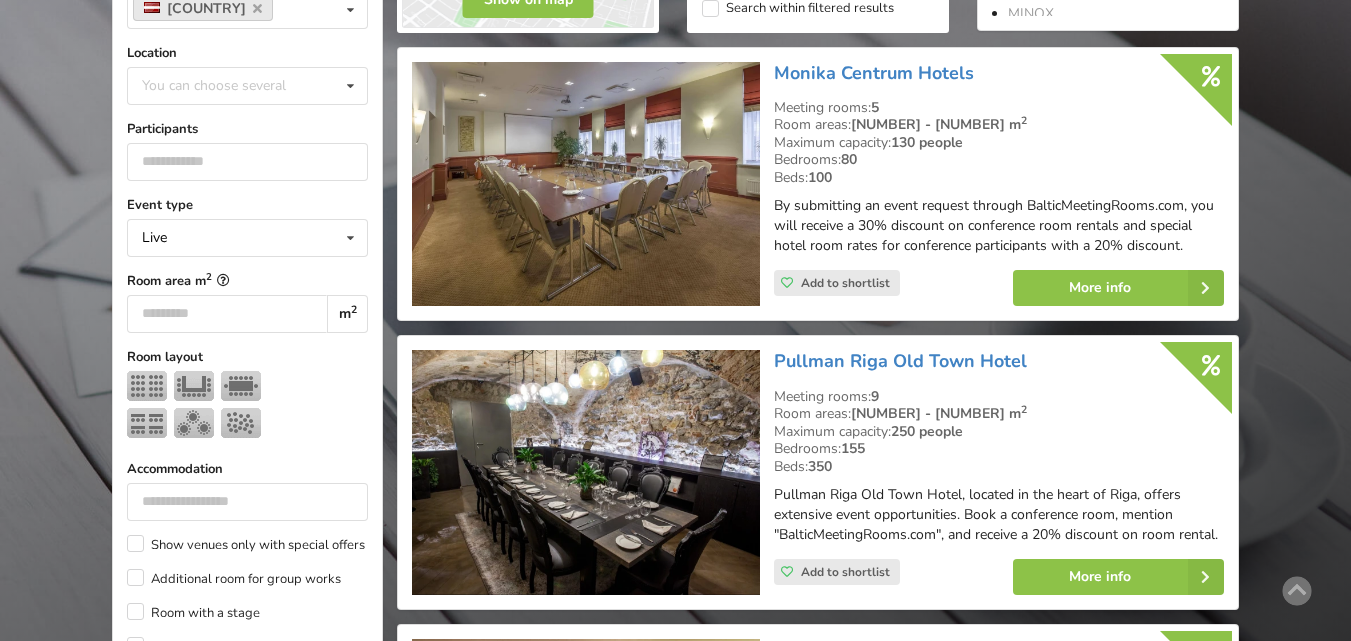 click at bounding box center [585, 184] 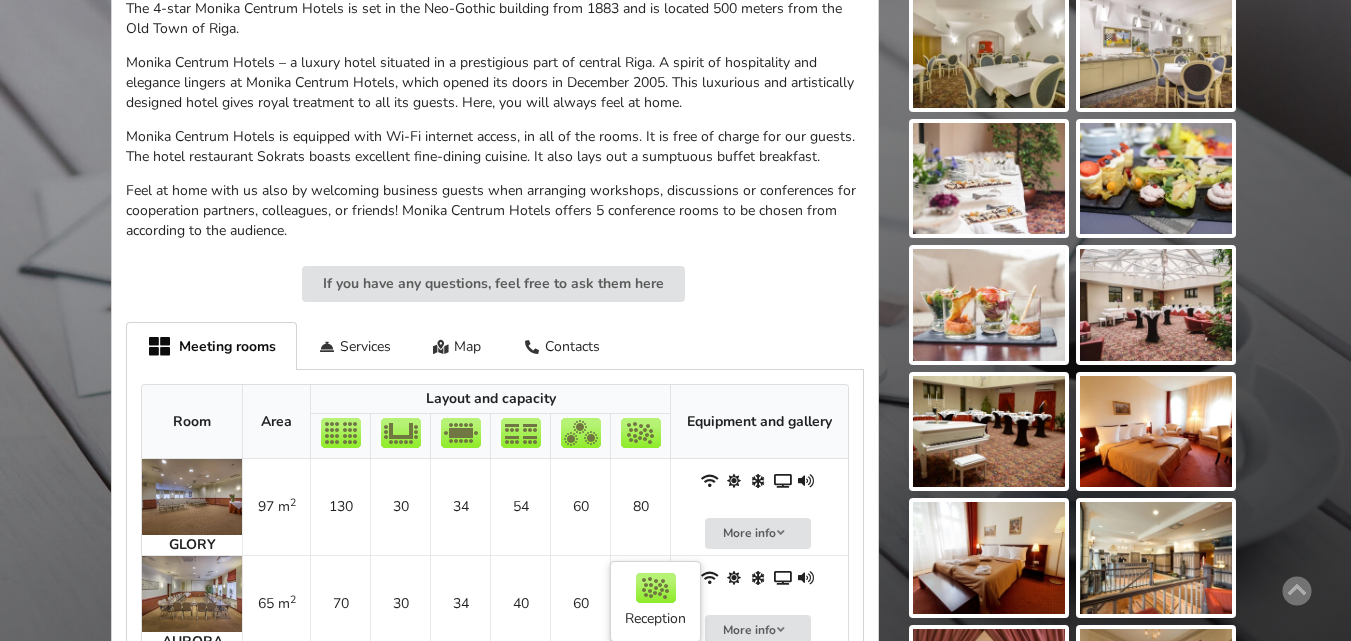 scroll, scrollTop: 700, scrollLeft: 0, axis: vertical 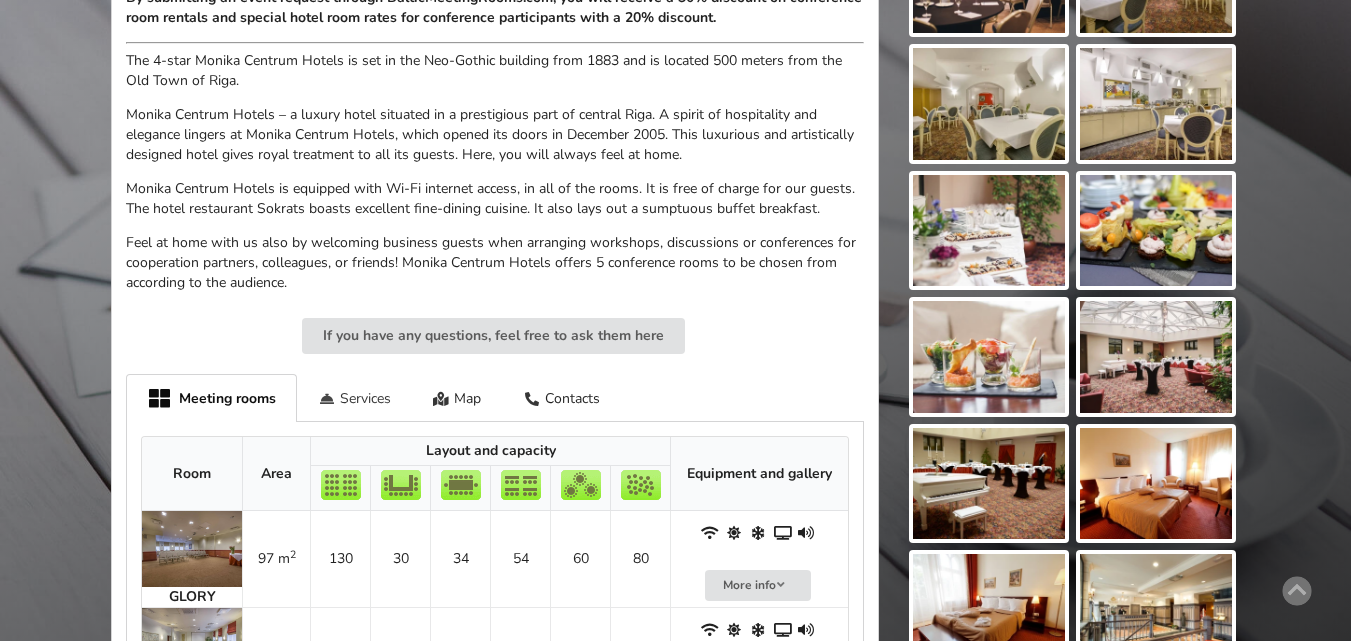 click on "Services" at bounding box center [354, 397] 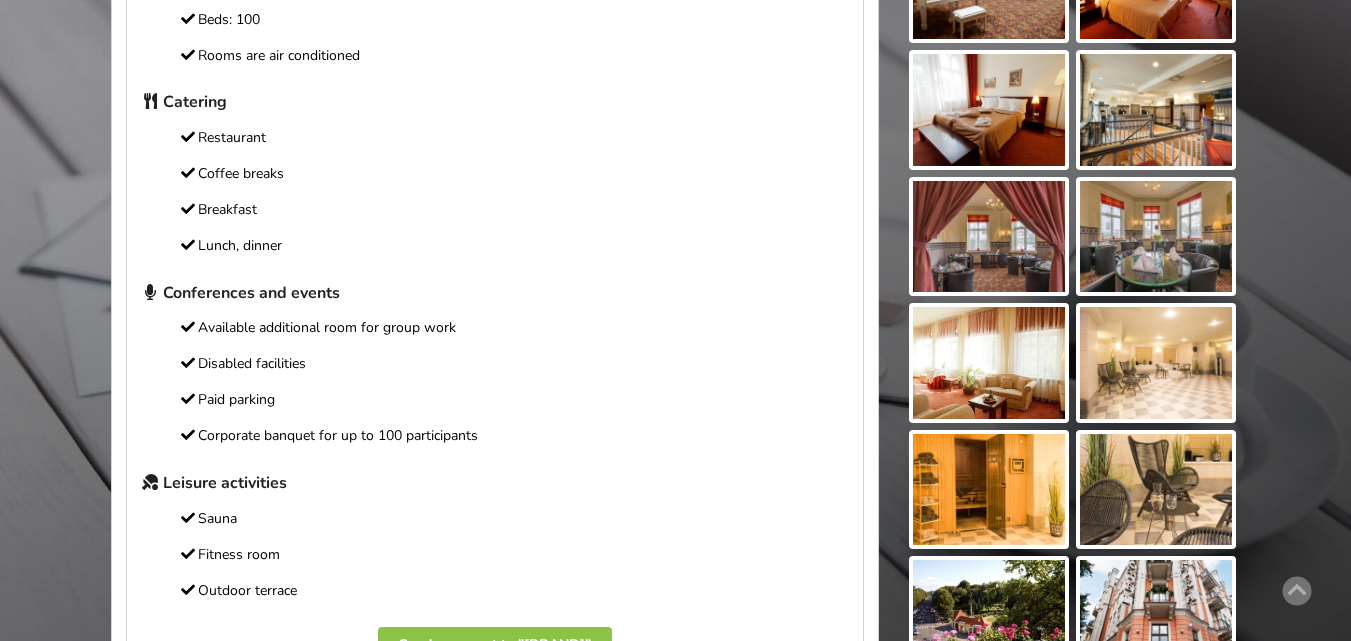 scroll, scrollTop: 500, scrollLeft: 0, axis: vertical 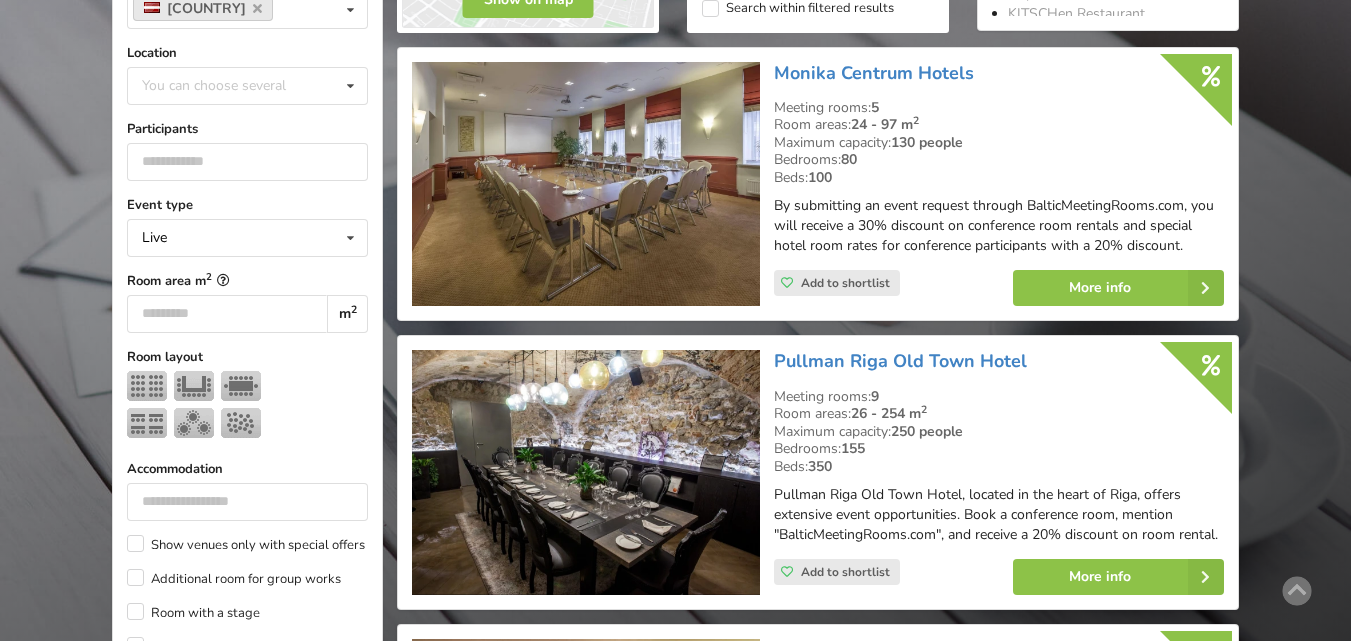 click at bounding box center [585, 472] 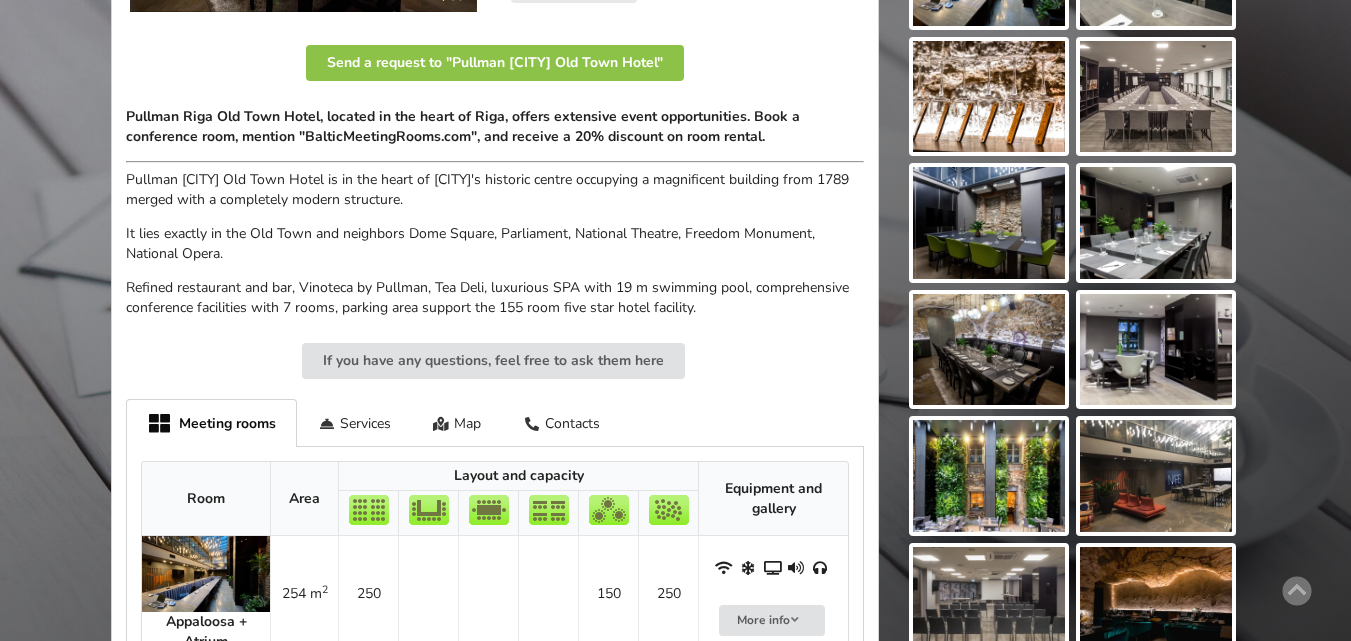 scroll, scrollTop: 700, scrollLeft: 0, axis: vertical 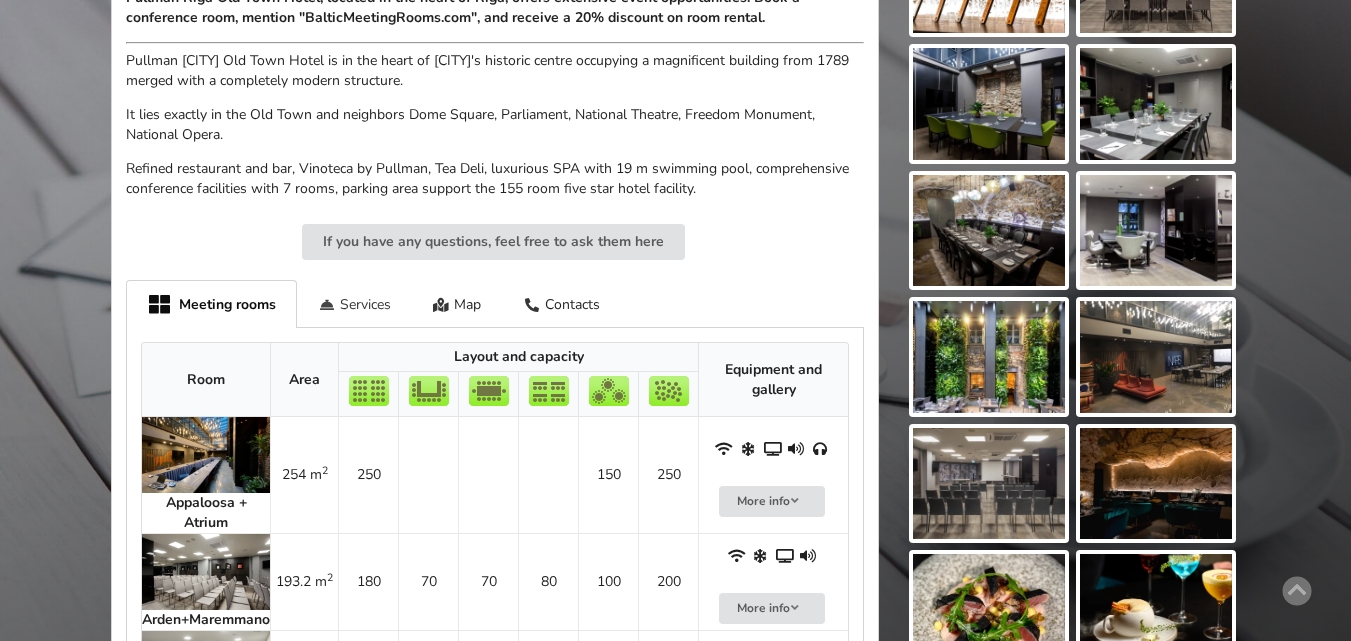 drag, startPoint x: 346, startPoint y: 291, endPoint x: 408, endPoint y: 287, distance: 62.1289 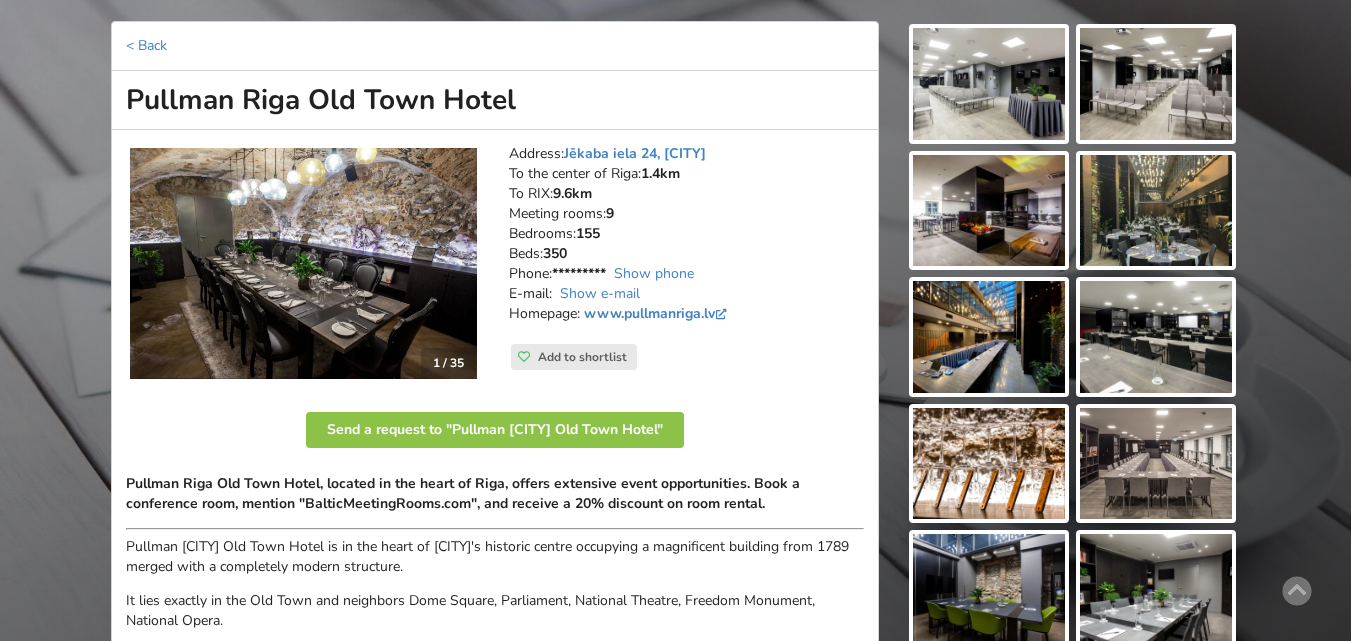 scroll, scrollTop: 0, scrollLeft: 0, axis: both 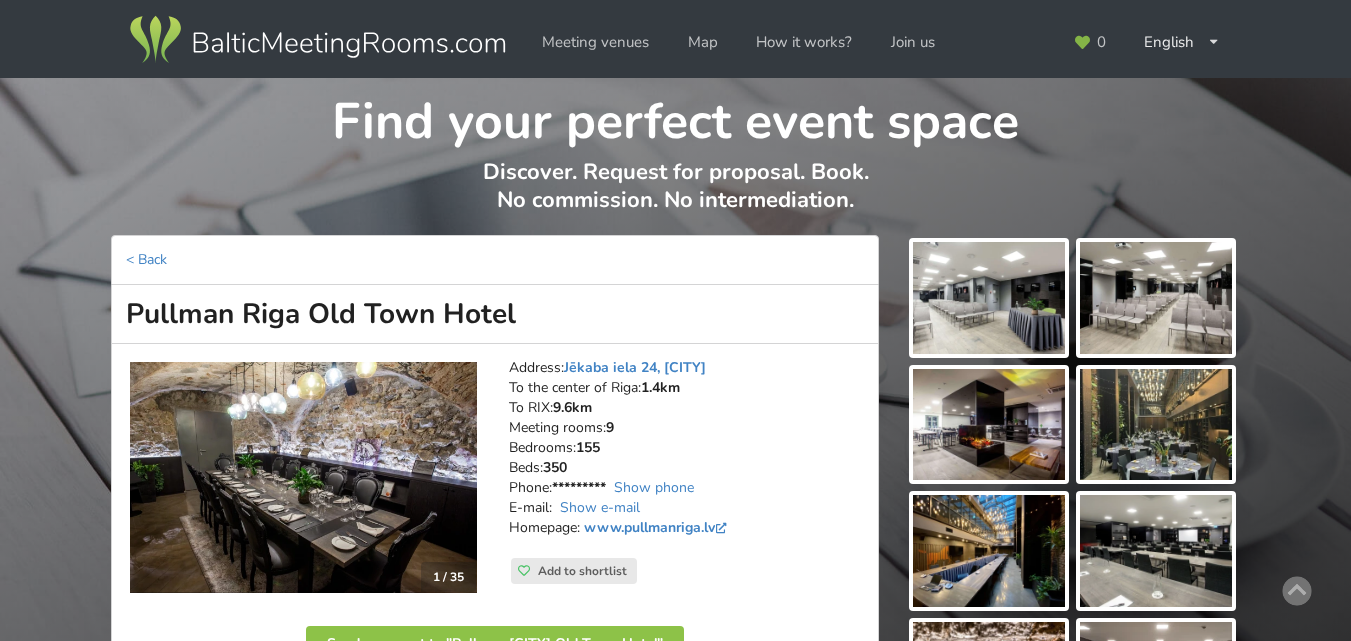 click at bounding box center (989, 298) 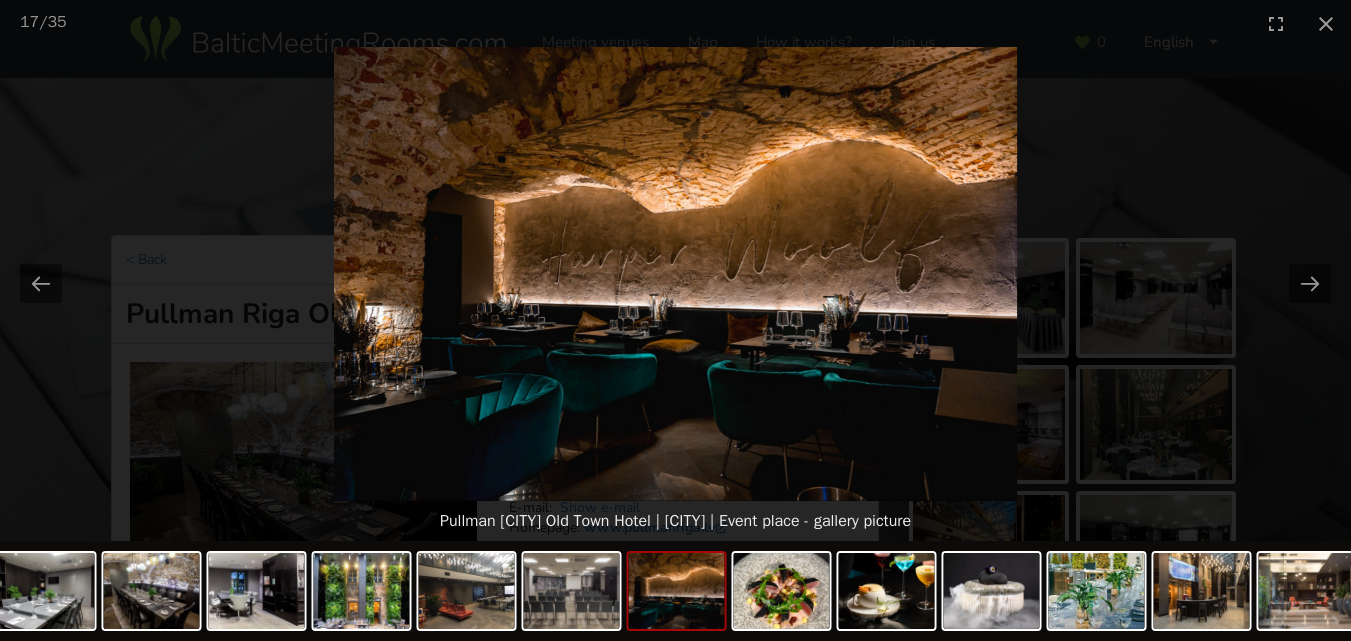 click at bounding box center (675, 274) 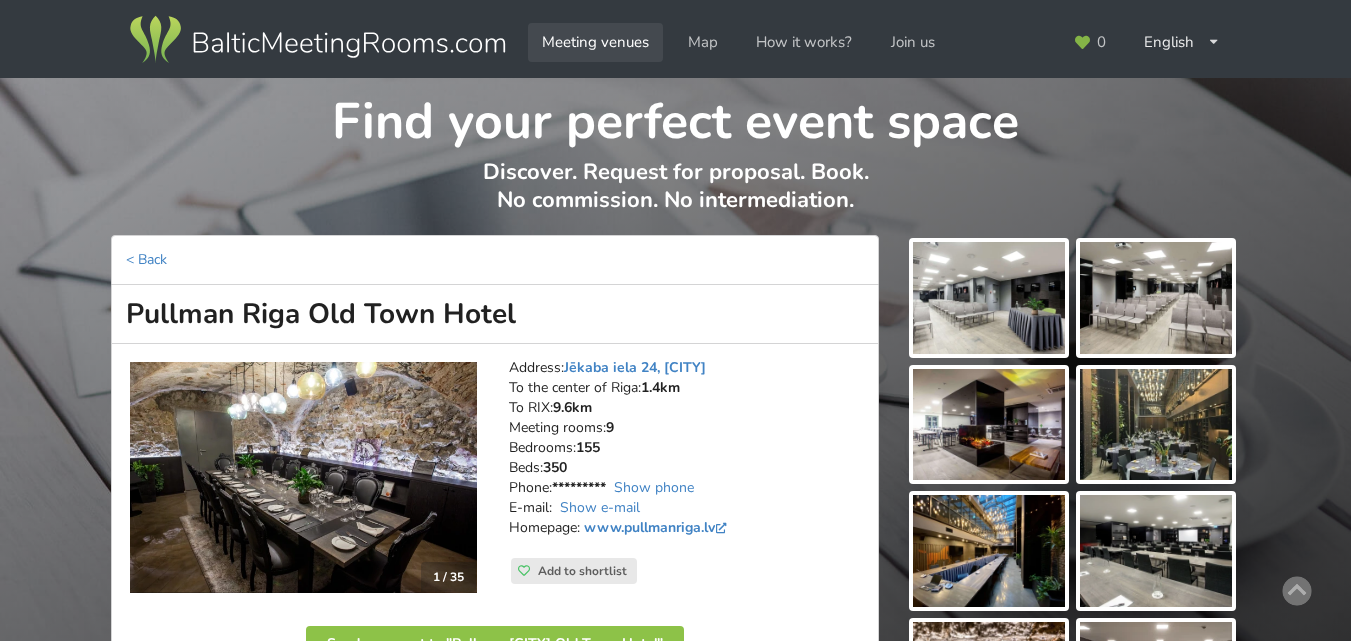 click on "Meeting venues" at bounding box center [595, 42] 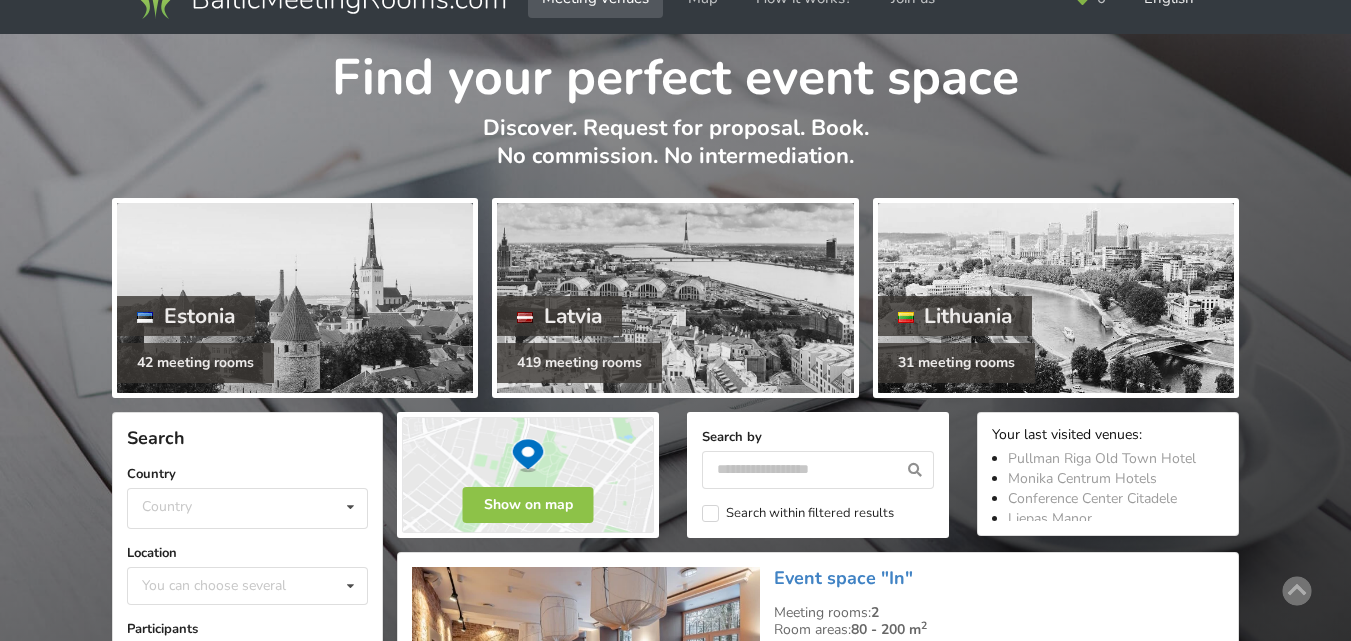 scroll, scrollTop: 0, scrollLeft: 0, axis: both 